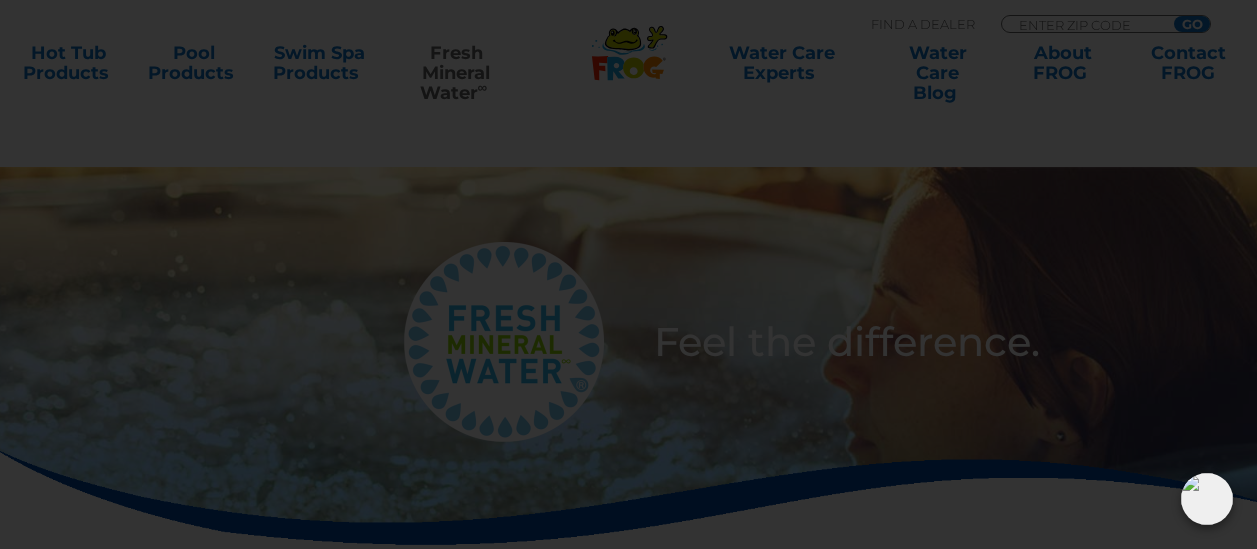 scroll, scrollTop: 1800, scrollLeft: 0, axis: vertical 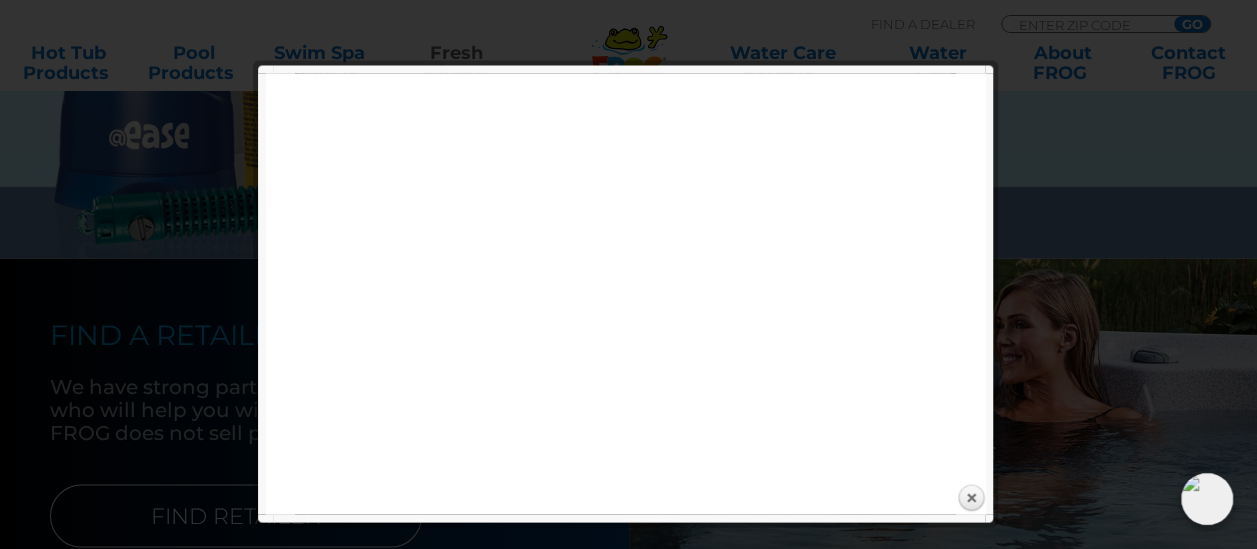 click on "Expand                                                                                                                                                             next                                                                                   previous                                                                                                                                                                                                                                                                                                                 Play                                                                                           Previous                                                                                           1/1" at bounding box center (635, 293) 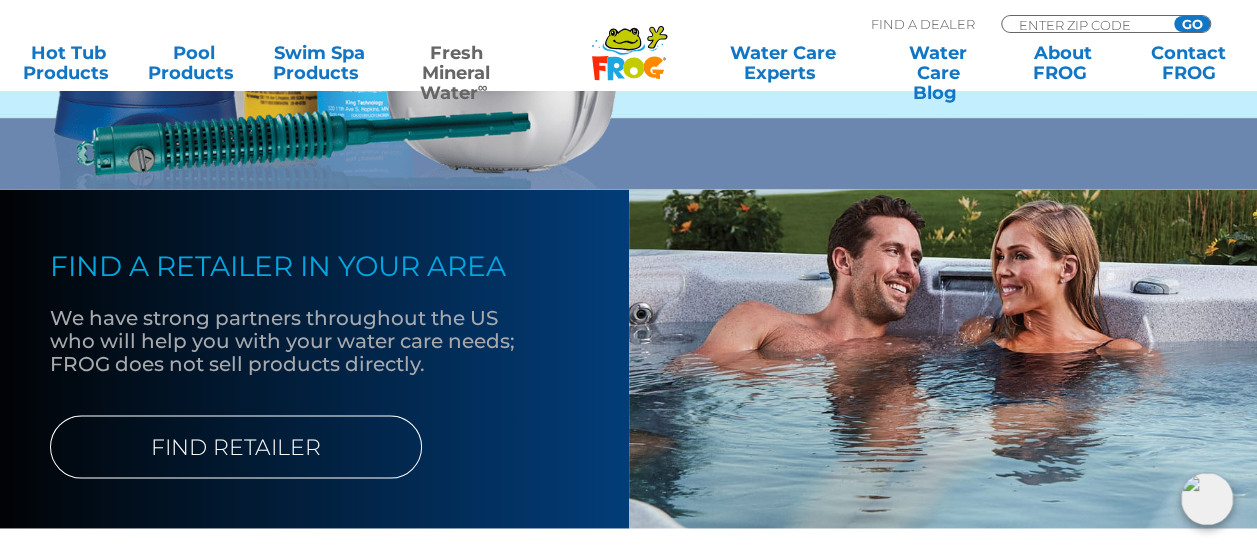 scroll, scrollTop: 1900, scrollLeft: 0, axis: vertical 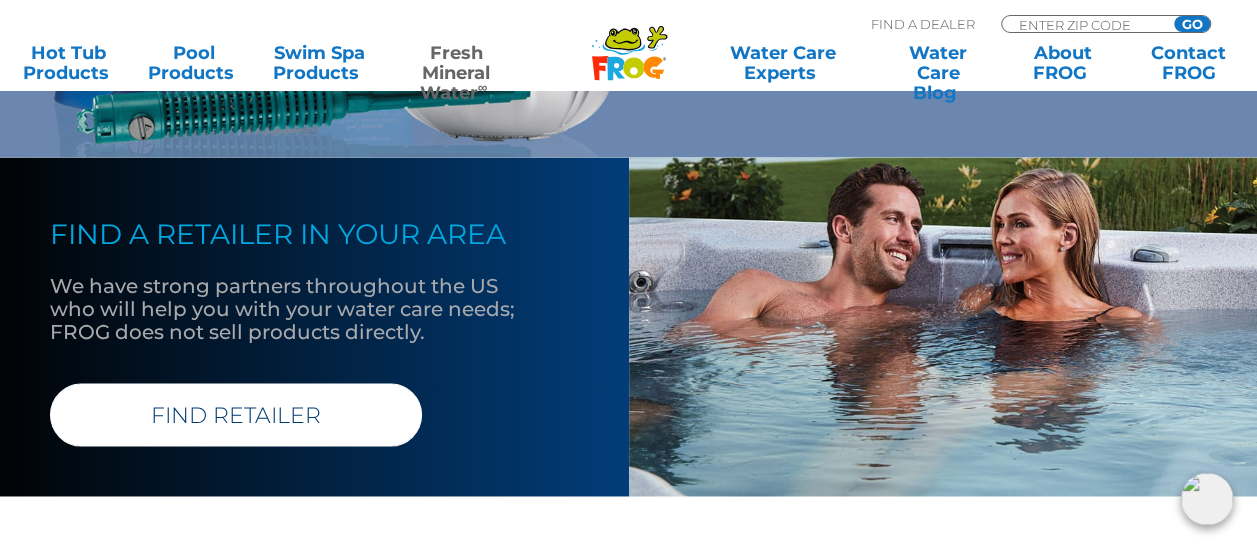 click on "FIND RETAILER" at bounding box center (236, 415) 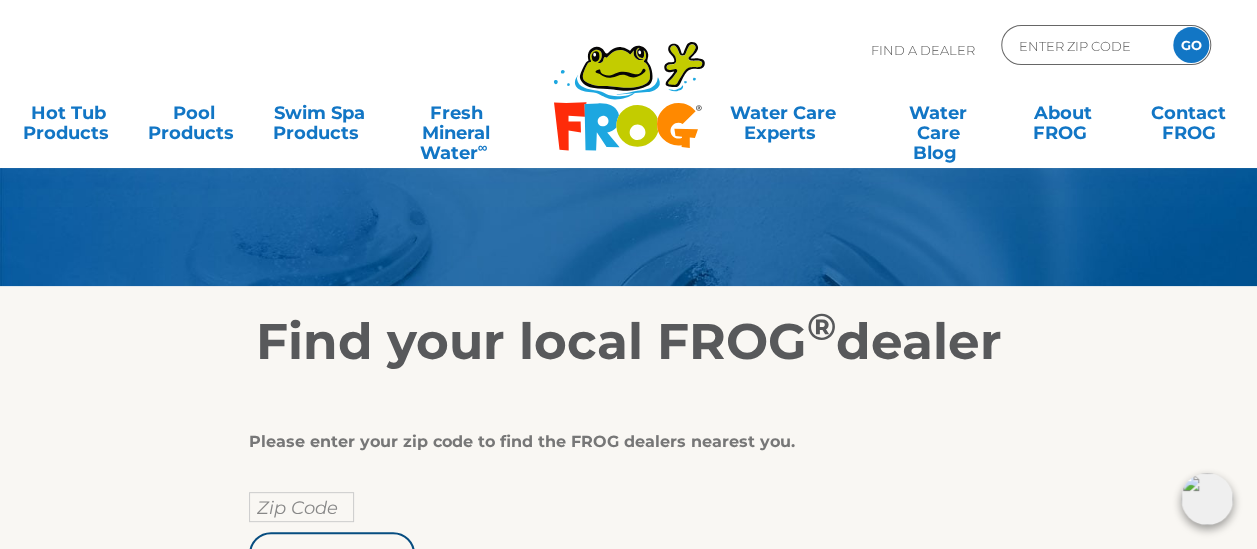 scroll, scrollTop: 200, scrollLeft: 0, axis: vertical 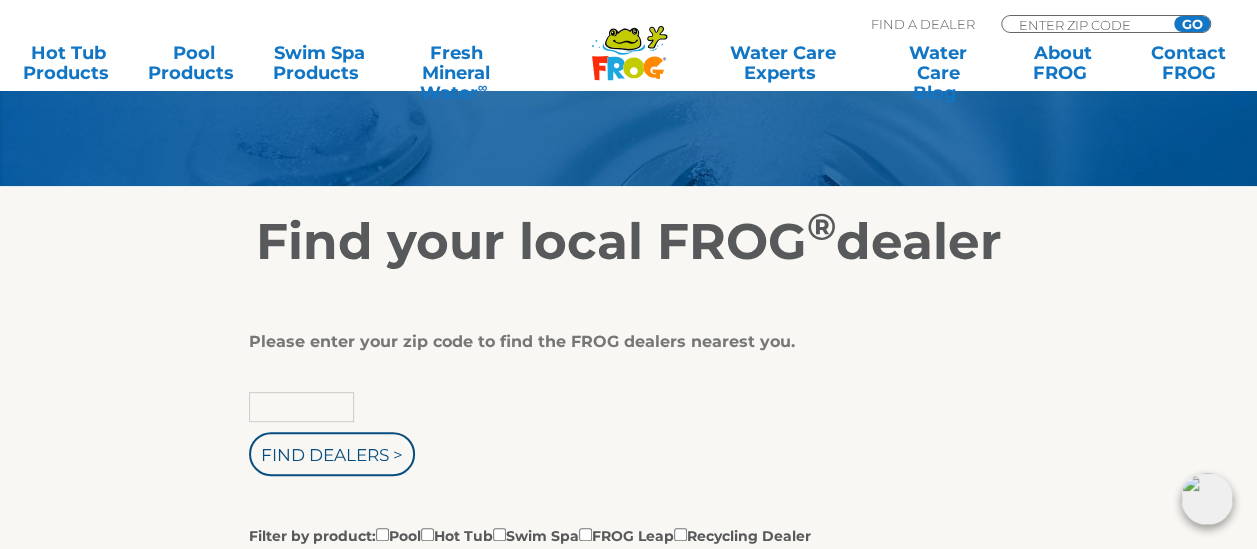 click at bounding box center (301, 407) 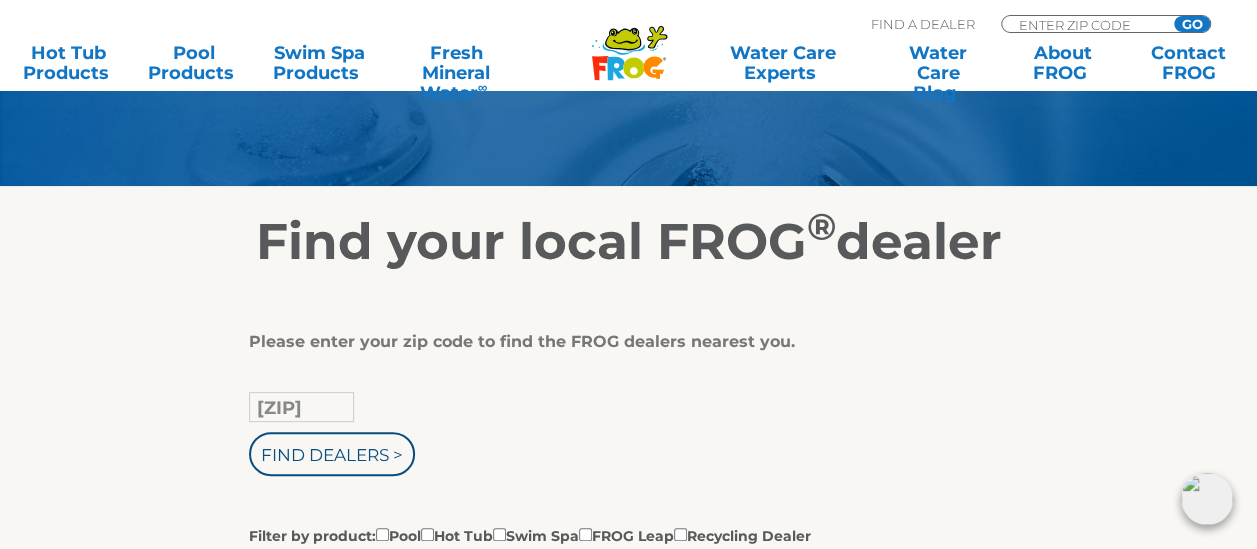 type on "[ZIP]" 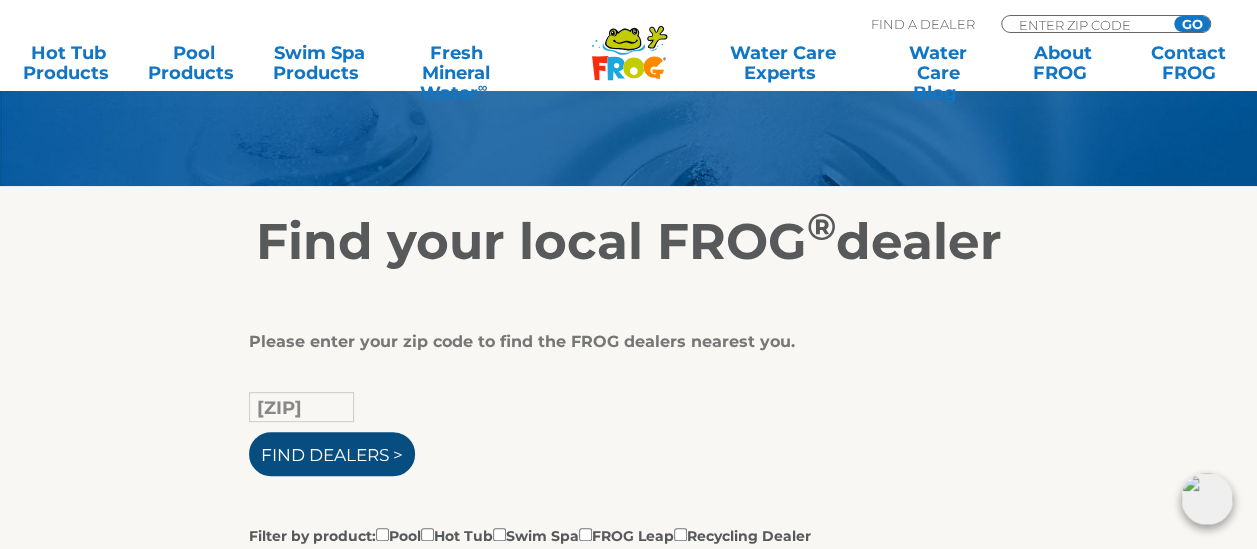 click on "Find Dealers >" at bounding box center (332, 454) 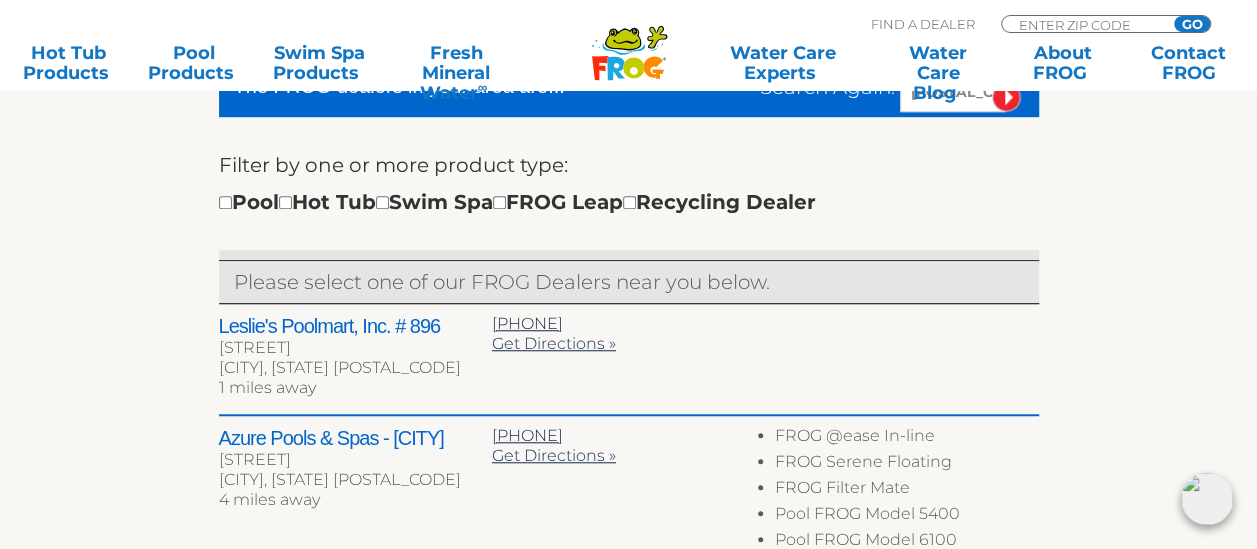 scroll, scrollTop: 600, scrollLeft: 0, axis: vertical 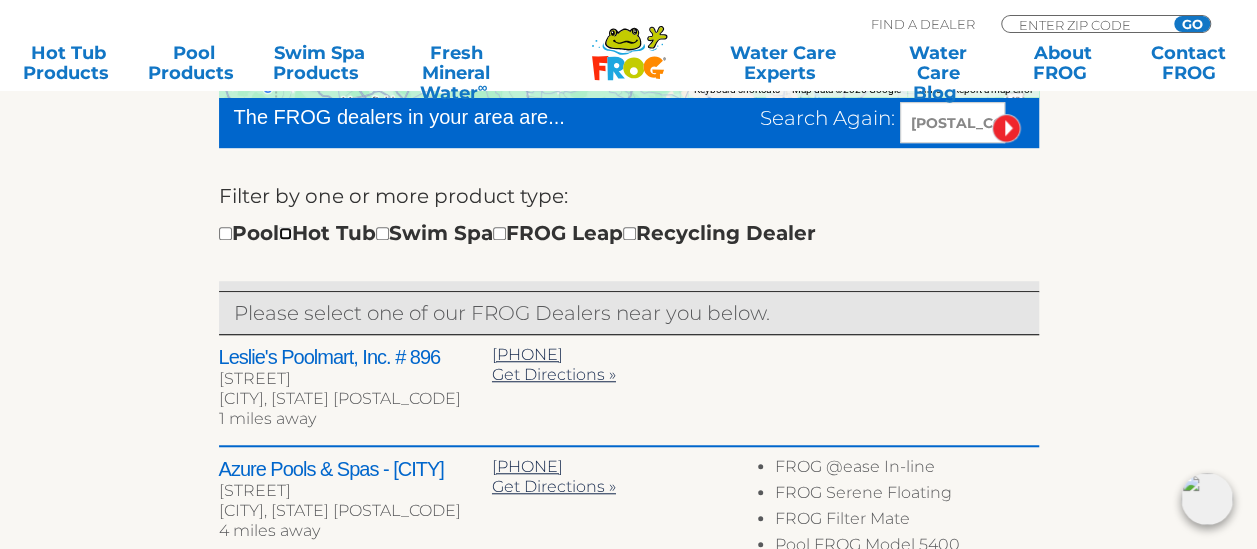 click at bounding box center [285, 233] 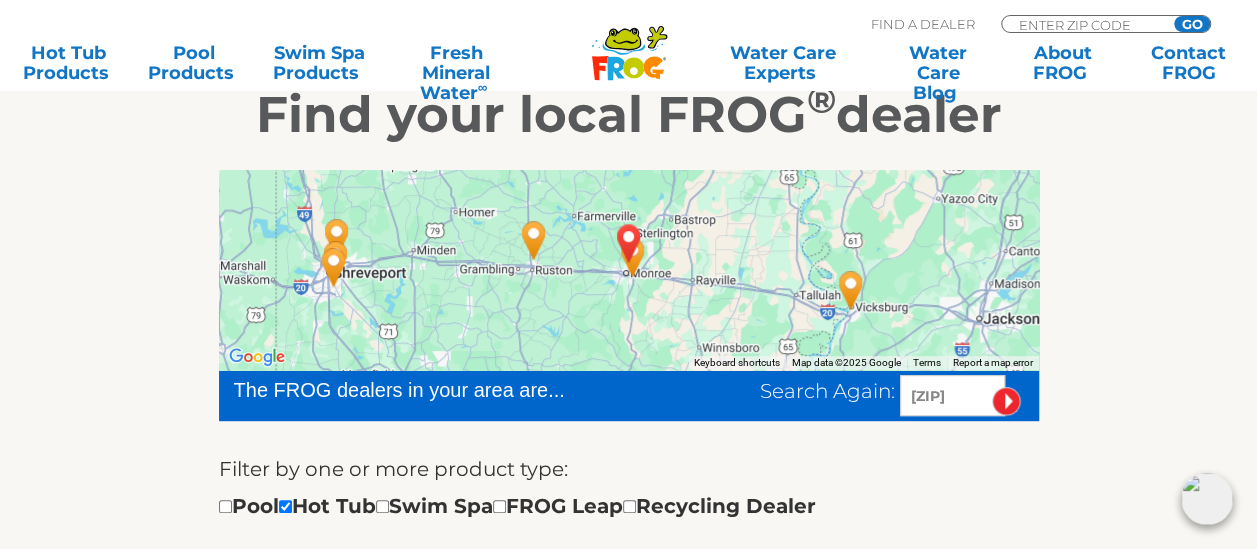 scroll, scrollTop: 297, scrollLeft: 0, axis: vertical 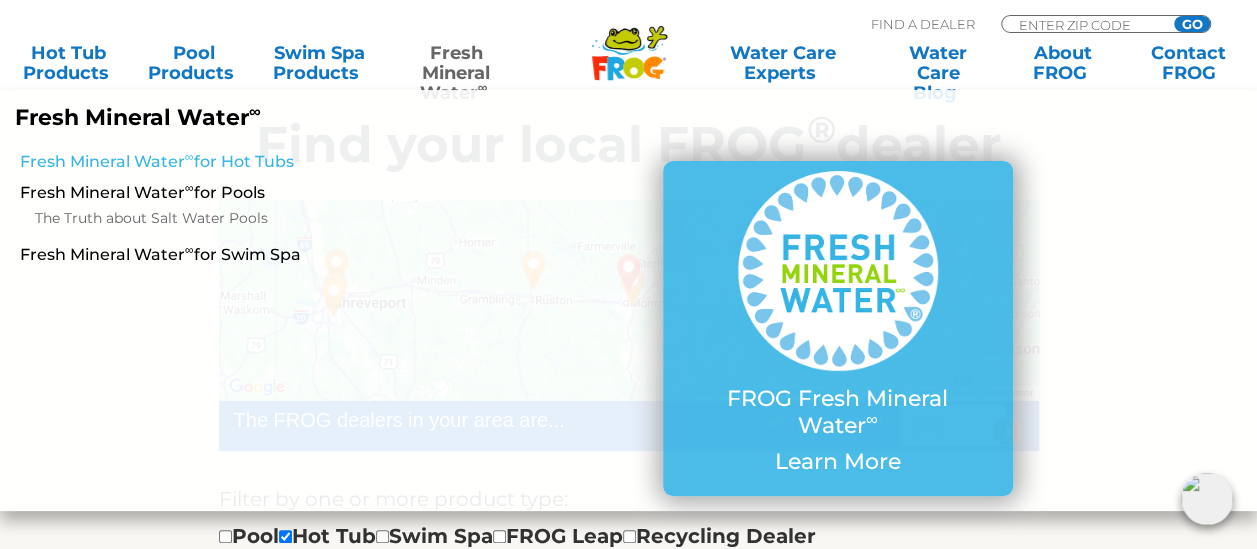 click on "Fresh Mineral Water ∞  for Hot Tubs" at bounding box center [219, 162] 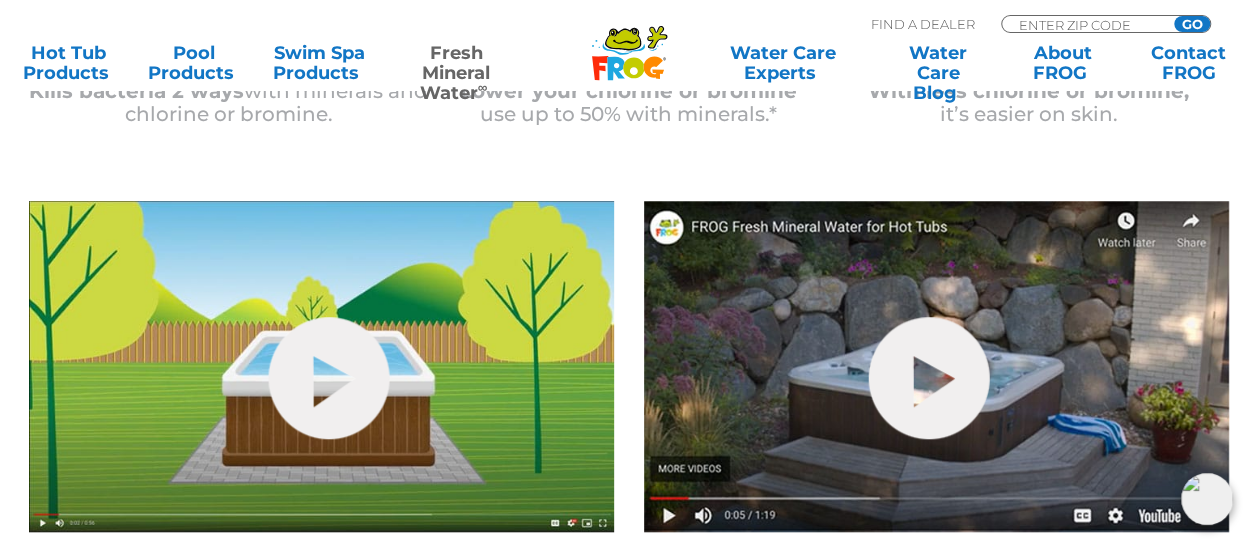 scroll, scrollTop: 700, scrollLeft: 0, axis: vertical 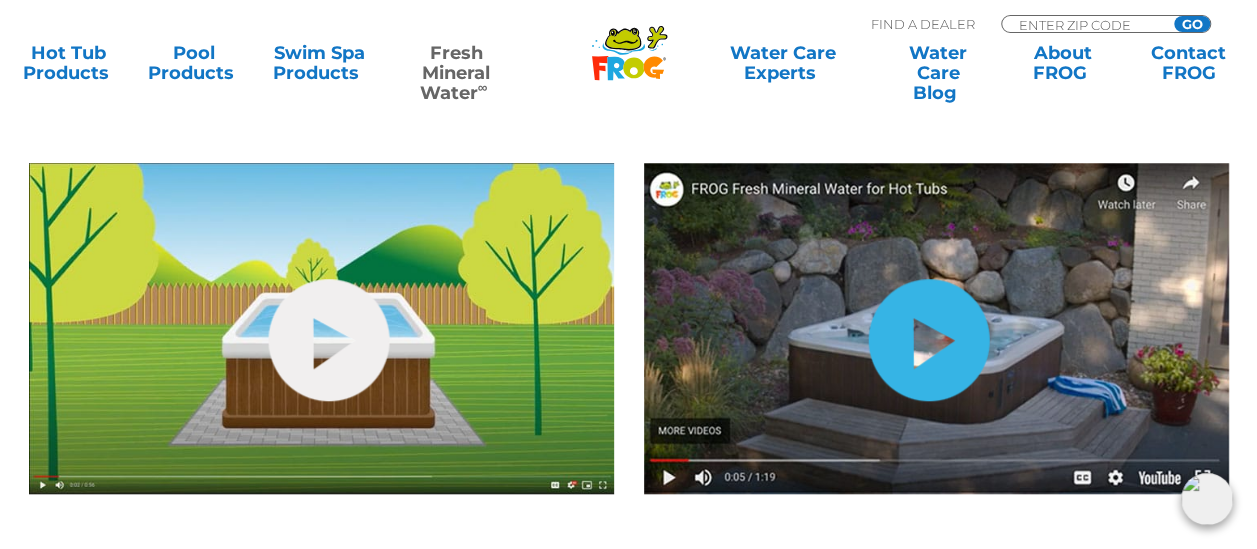 click on "hide-me" at bounding box center [928, 340] 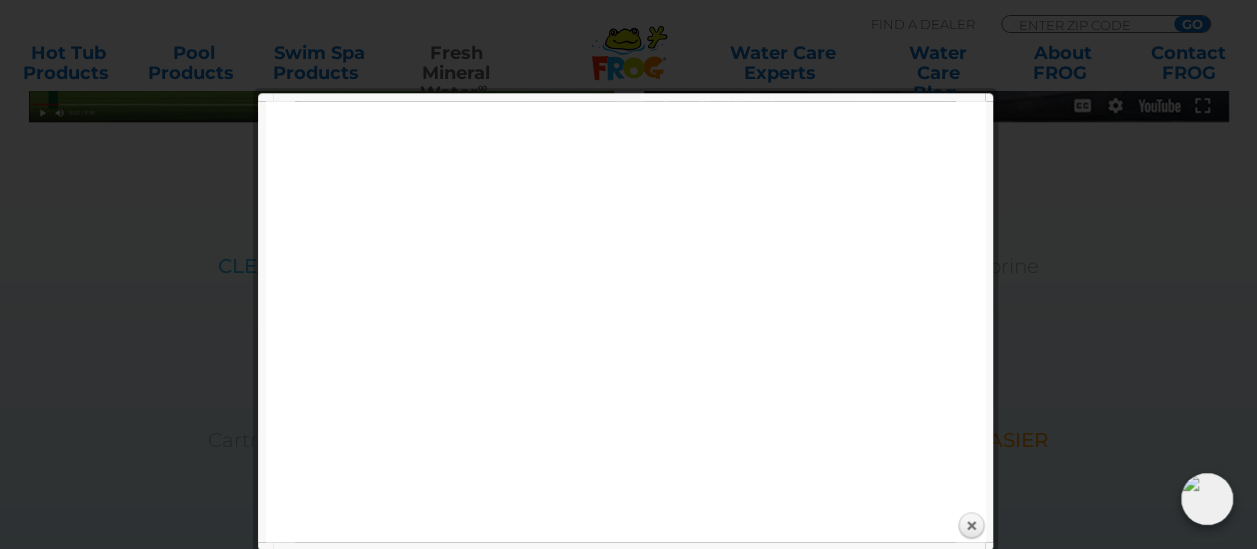 scroll, scrollTop: 1100, scrollLeft: 0, axis: vertical 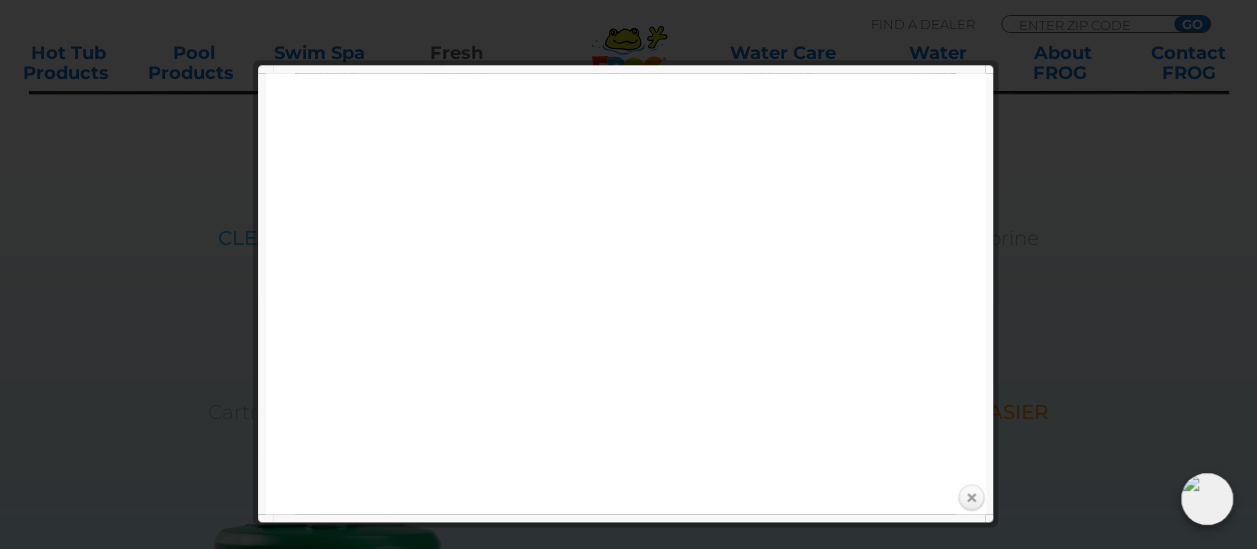 click on "Close" at bounding box center [971, 498] 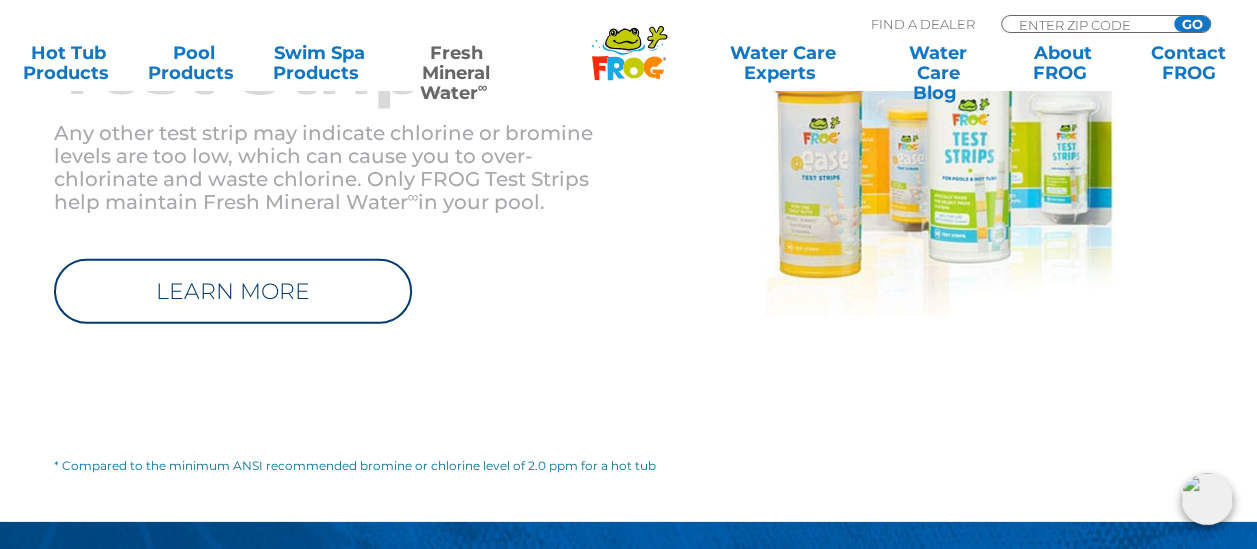 scroll, scrollTop: 2500, scrollLeft: 0, axis: vertical 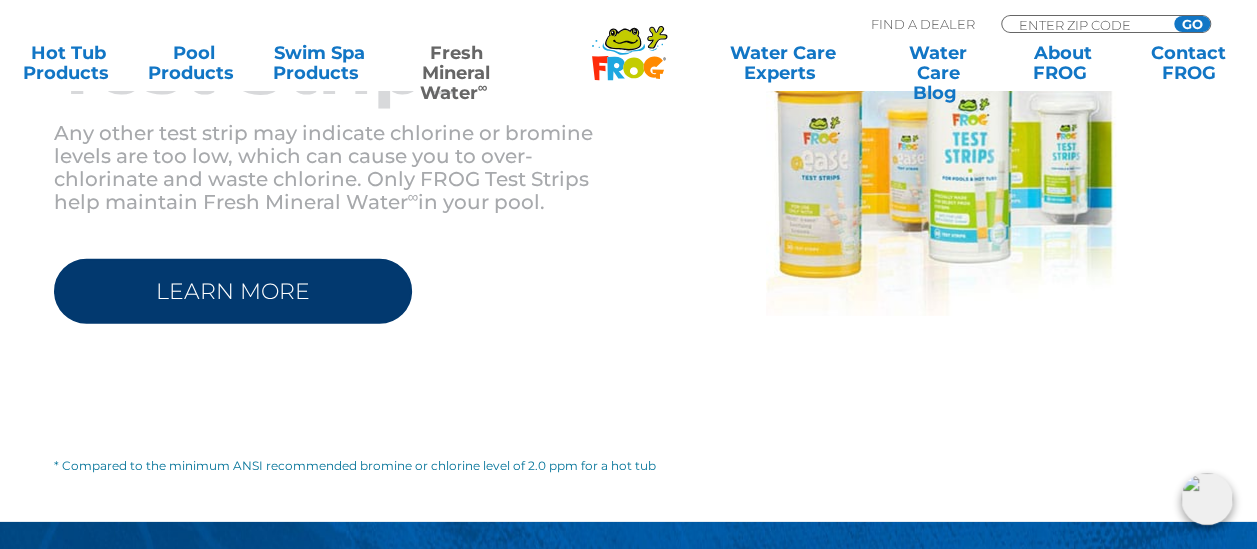 click on "LEARN MORE" at bounding box center [233, 291] 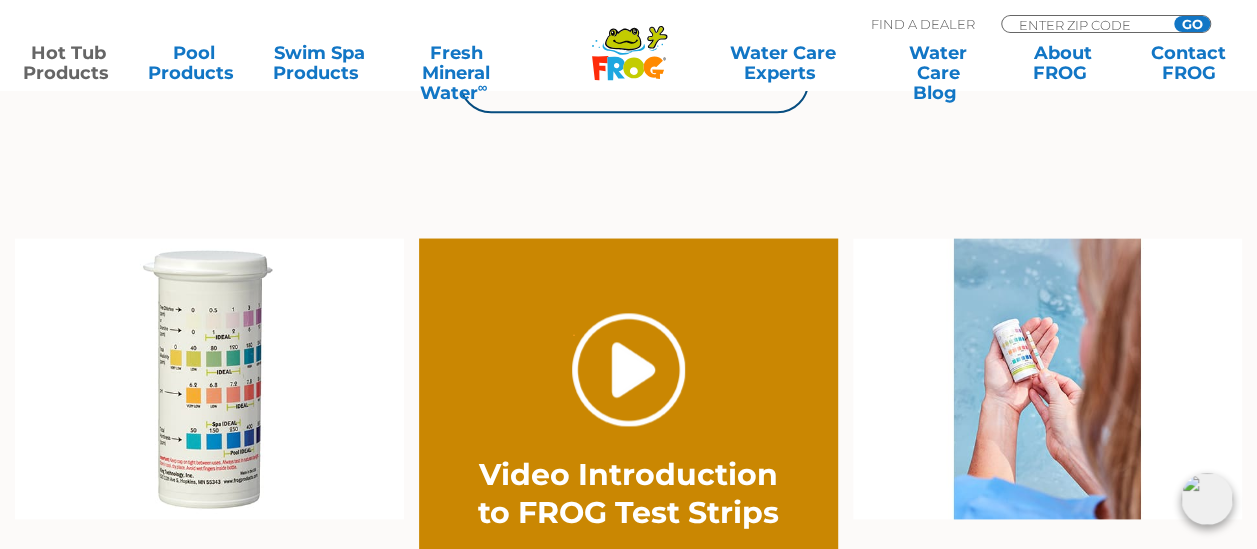 scroll, scrollTop: 1200, scrollLeft: 0, axis: vertical 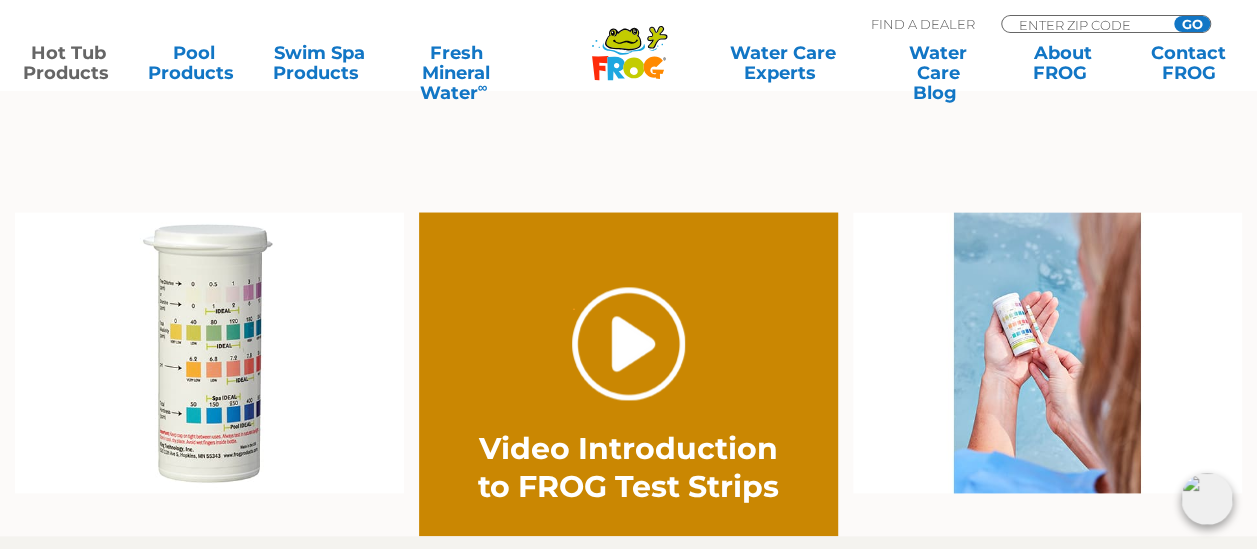 click on "." at bounding box center (628, 343) 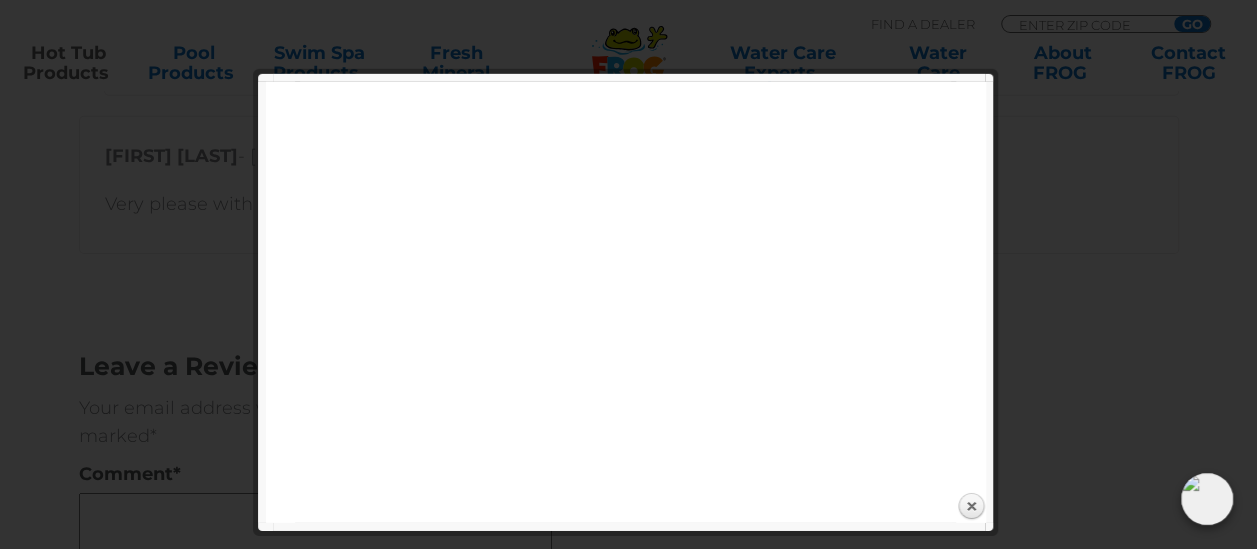 scroll, scrollTop: 3100, scrollLeft: 0, axis: vertical 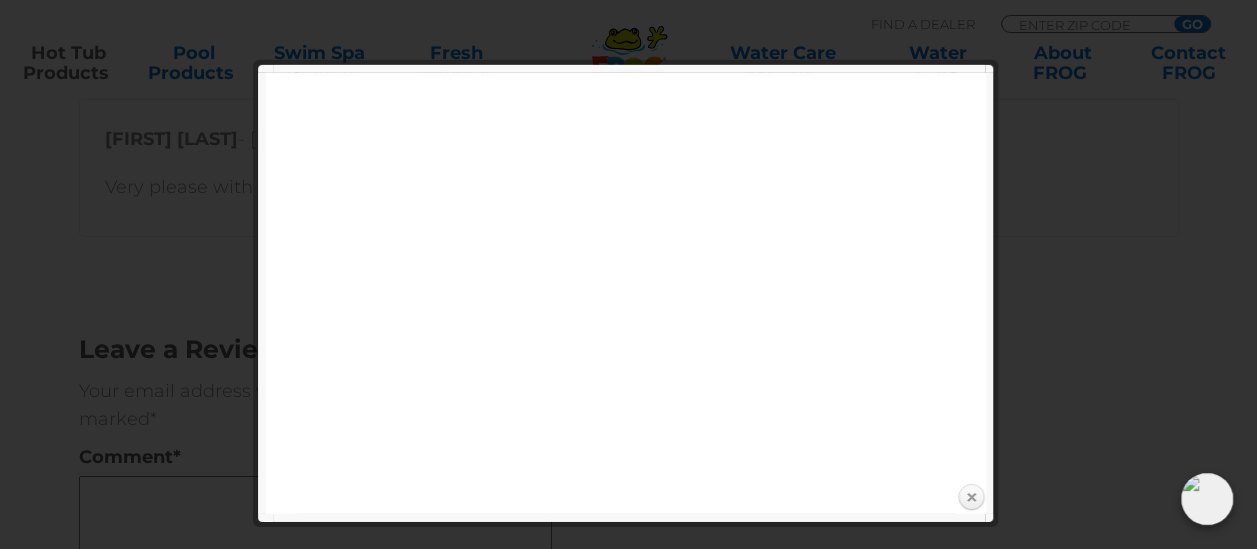 click on "Close" at bounding box center [971, 498] 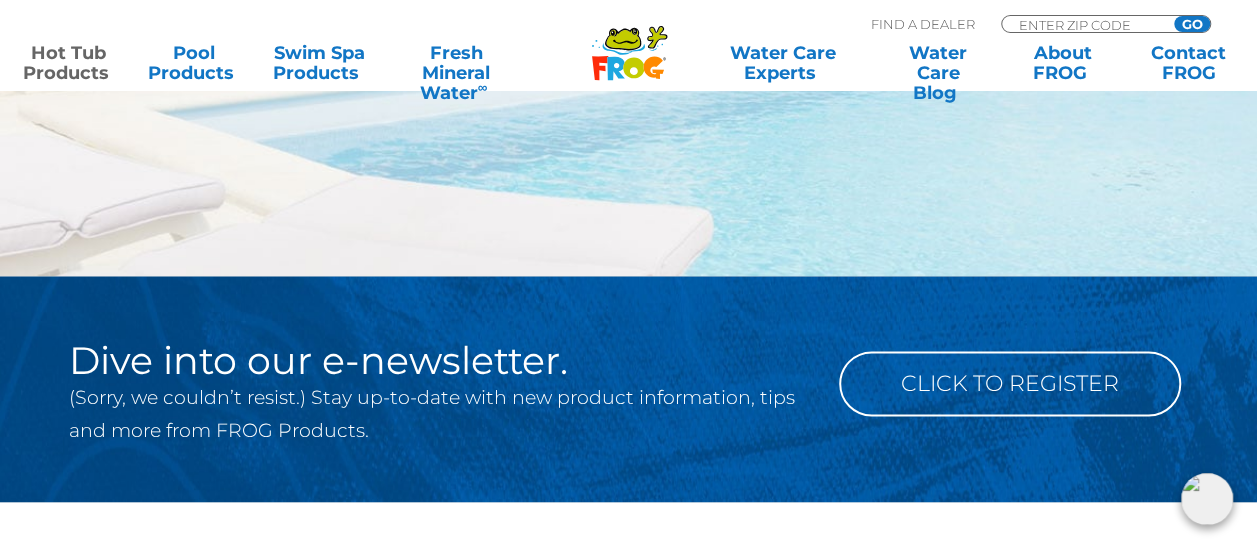 scroll, scrollTop: 5000, scrollLeft: 0, axis: vertical 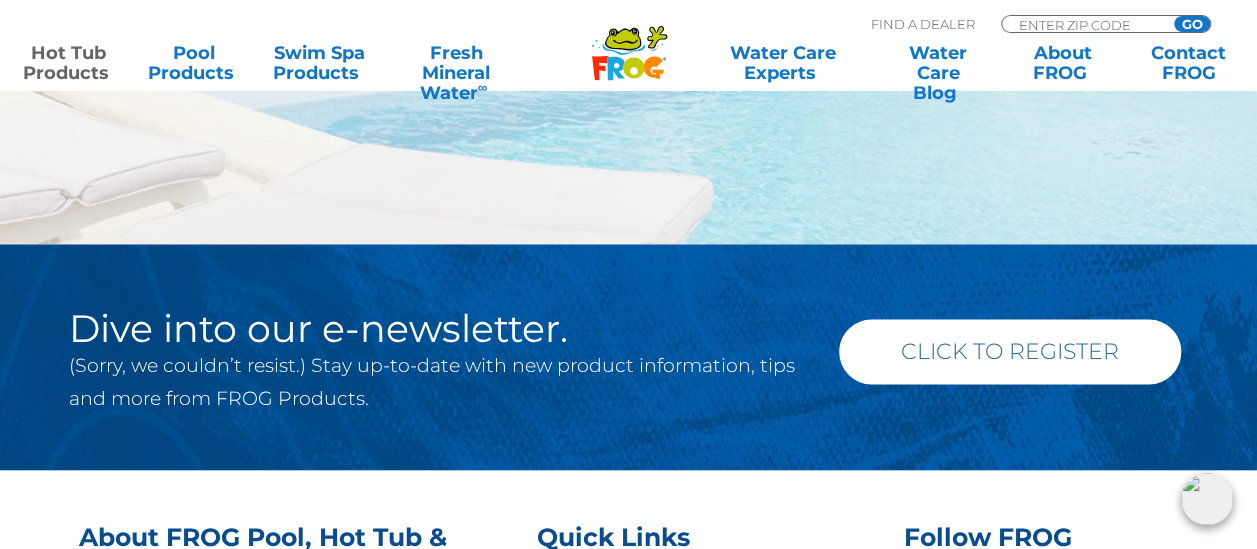click on "Click to Register" at bounding box center (1010, 351) 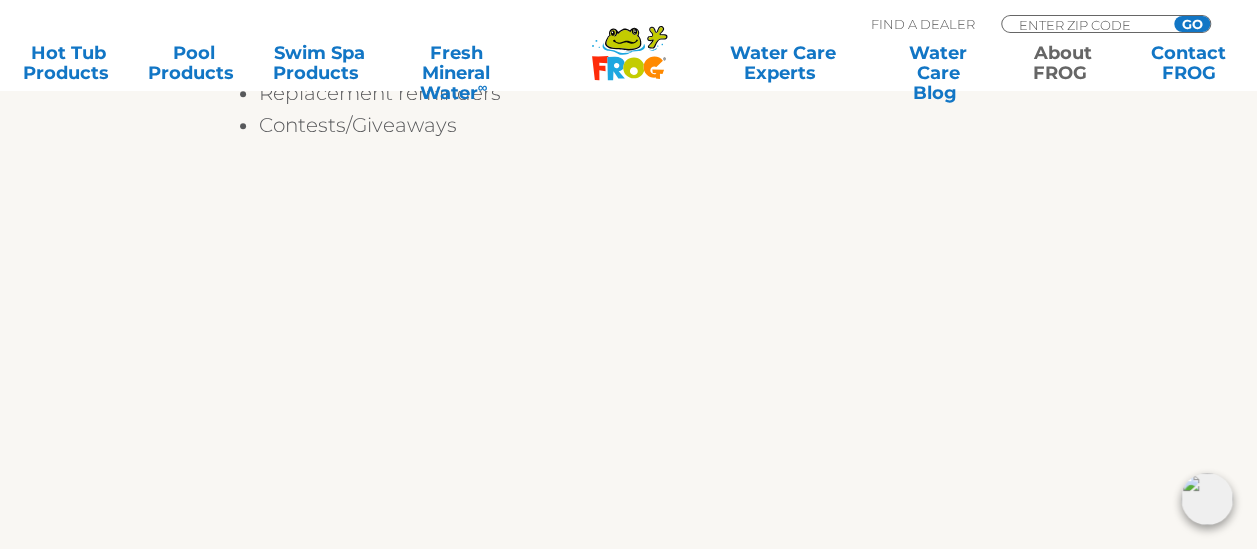 scroll, scrollTop: 700, scrollLeft: 0, axis: vertical 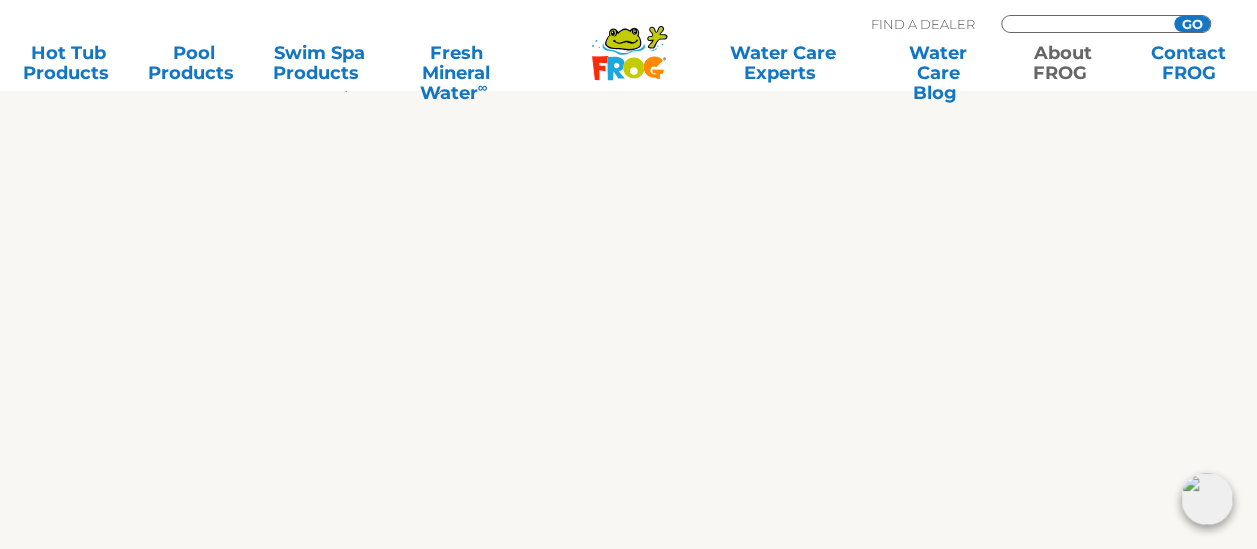 type on "71201" 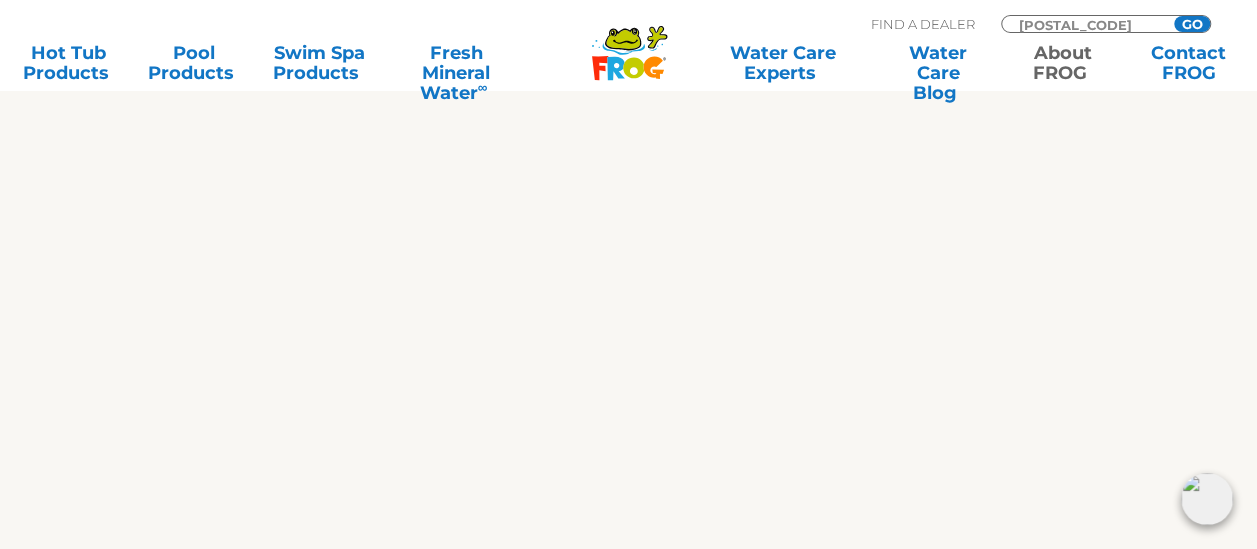 scroll, scrollTop: 2200, scrollLeft: 0, axis: vertical 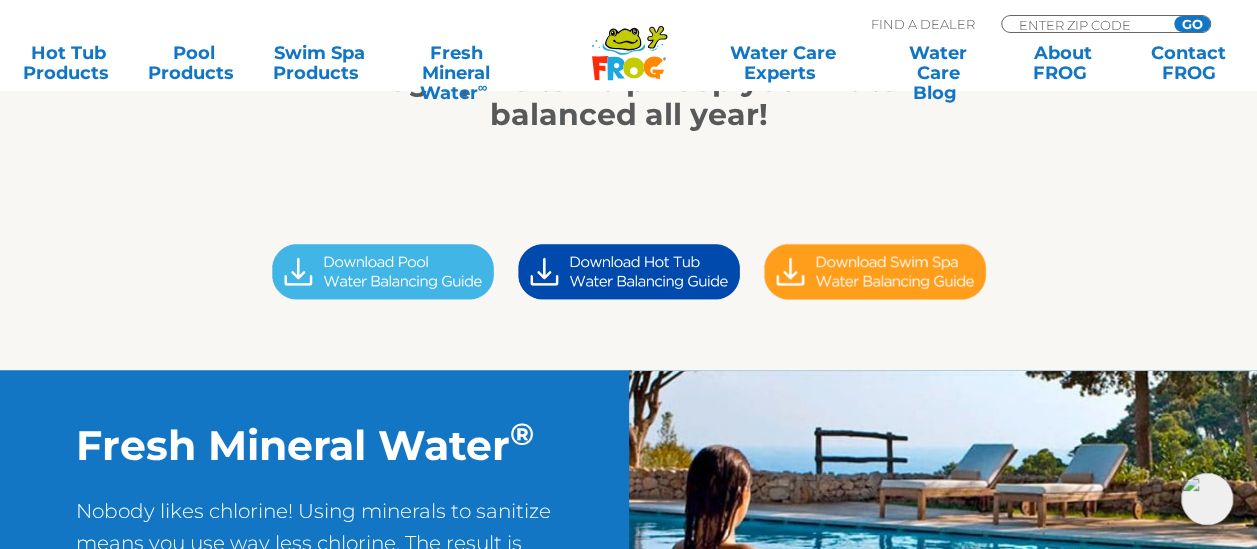 click at bounding box center [629, 271] 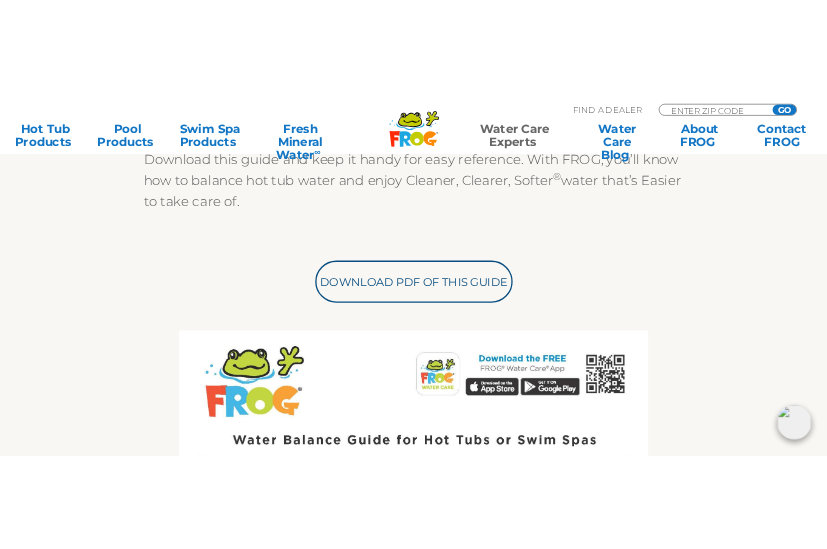 scroll, scrollTop: 700, scrollLeft: 0, axis: vertical 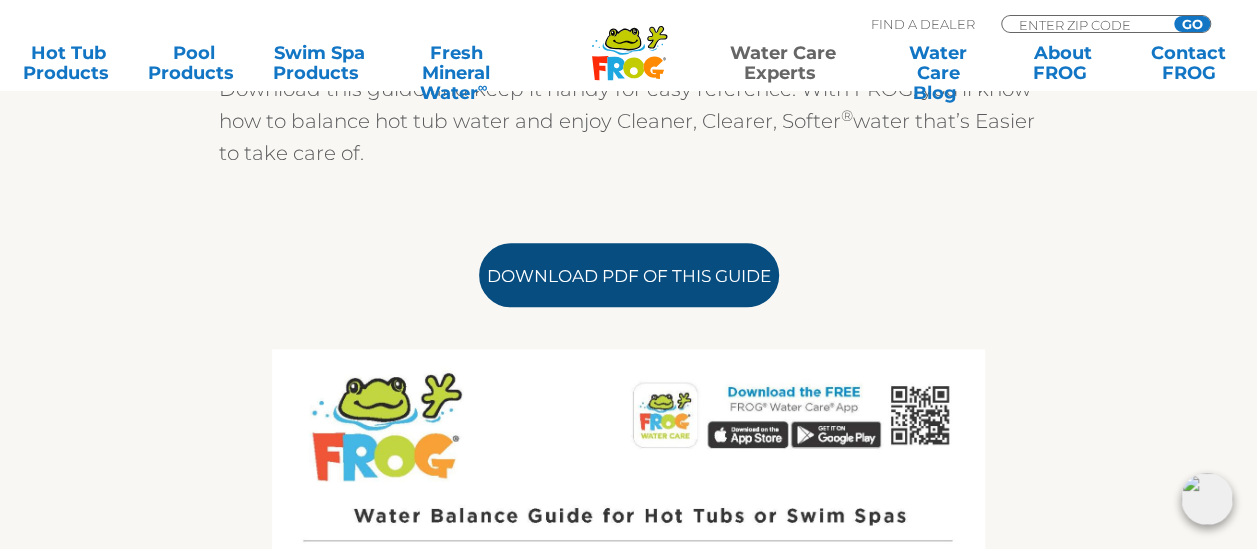 drag, startPoint x: 0, startPoint y: 0, endPoint x: 630, endPoint y: 288, distance: 692.7077 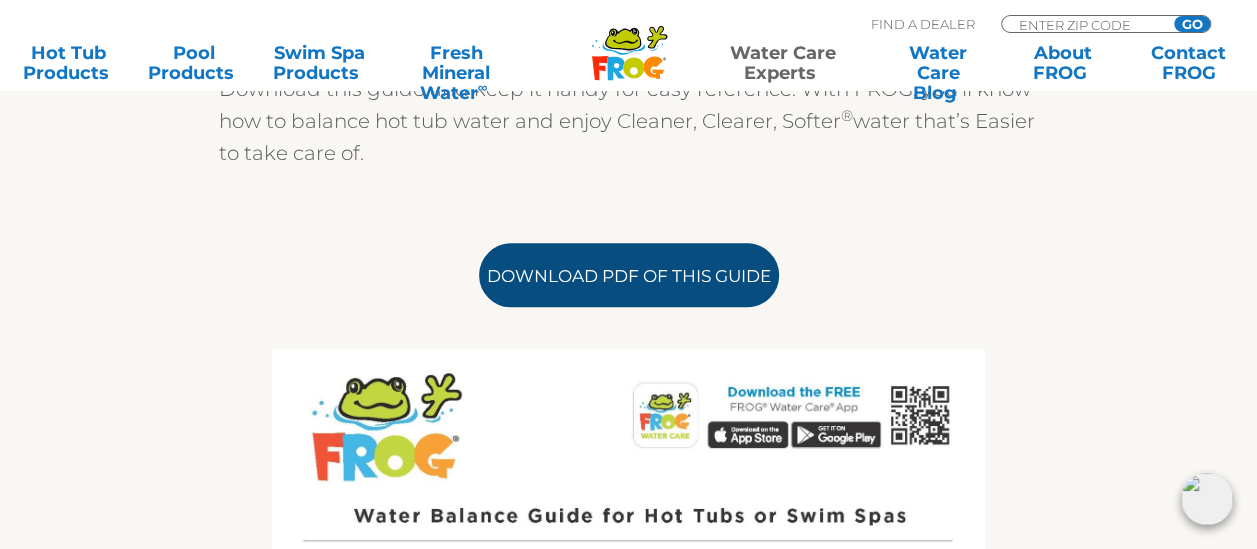 click on "Download PDF of this Guide" at bounding box center (629, 275) 